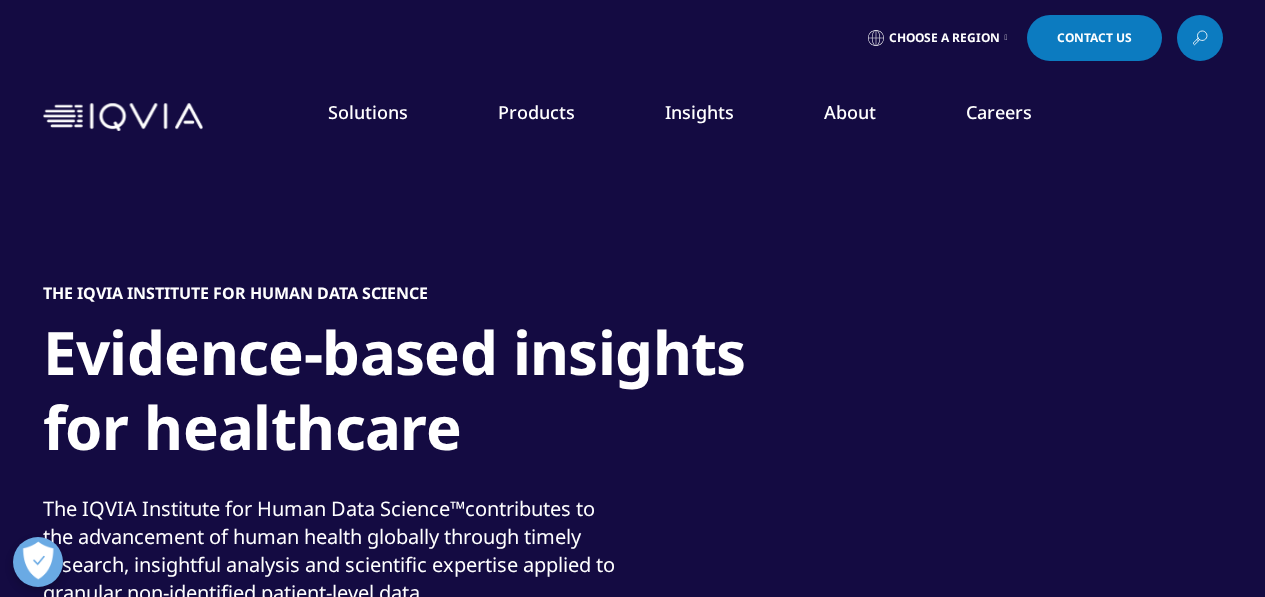 scroll, scrollTop: 0, scrollLeft: 0, axis: both 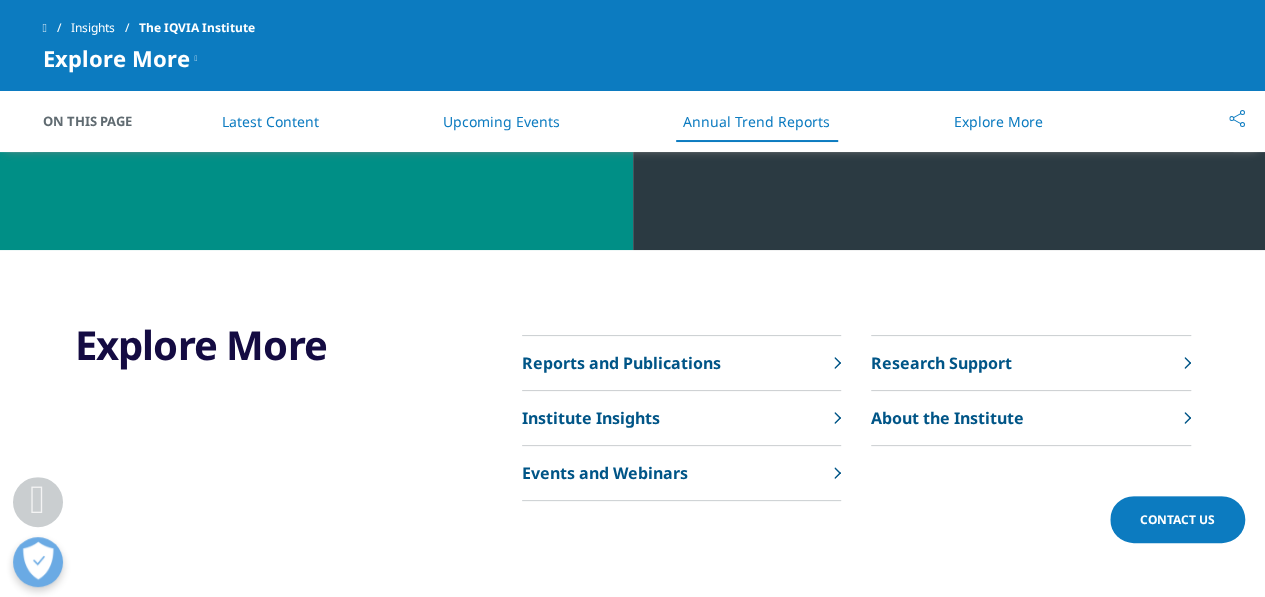 click on "Reports and Publications" at bounding box center (621, 363) 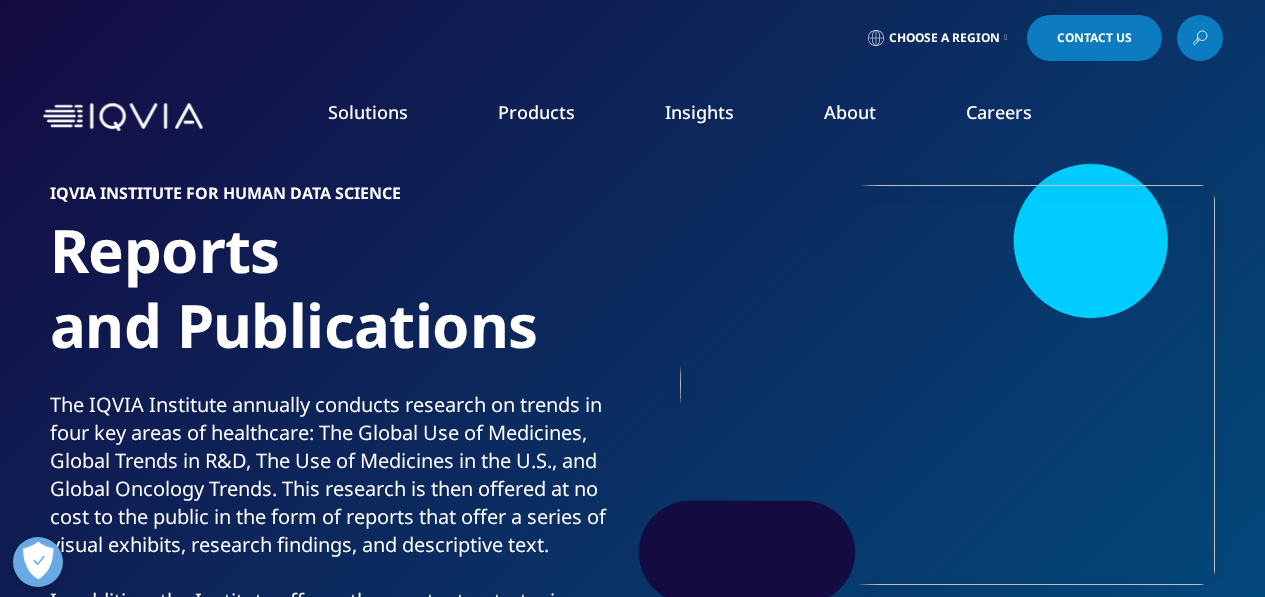 scroll, scrollTop: 0, scrollLeft: 0, axis: both 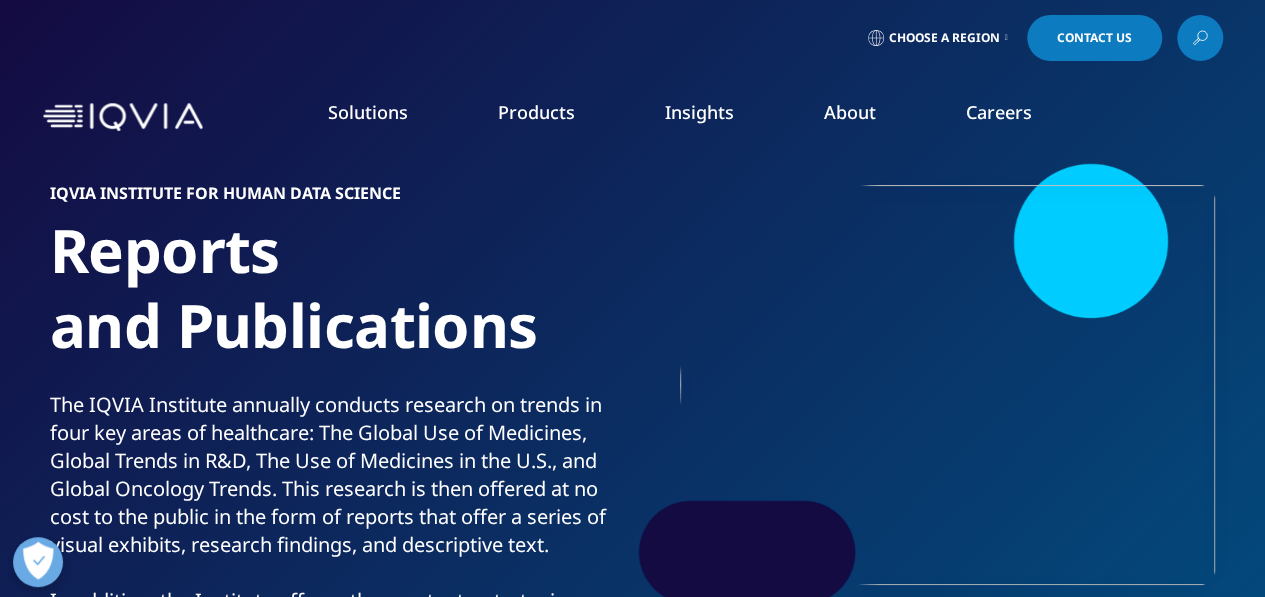 click 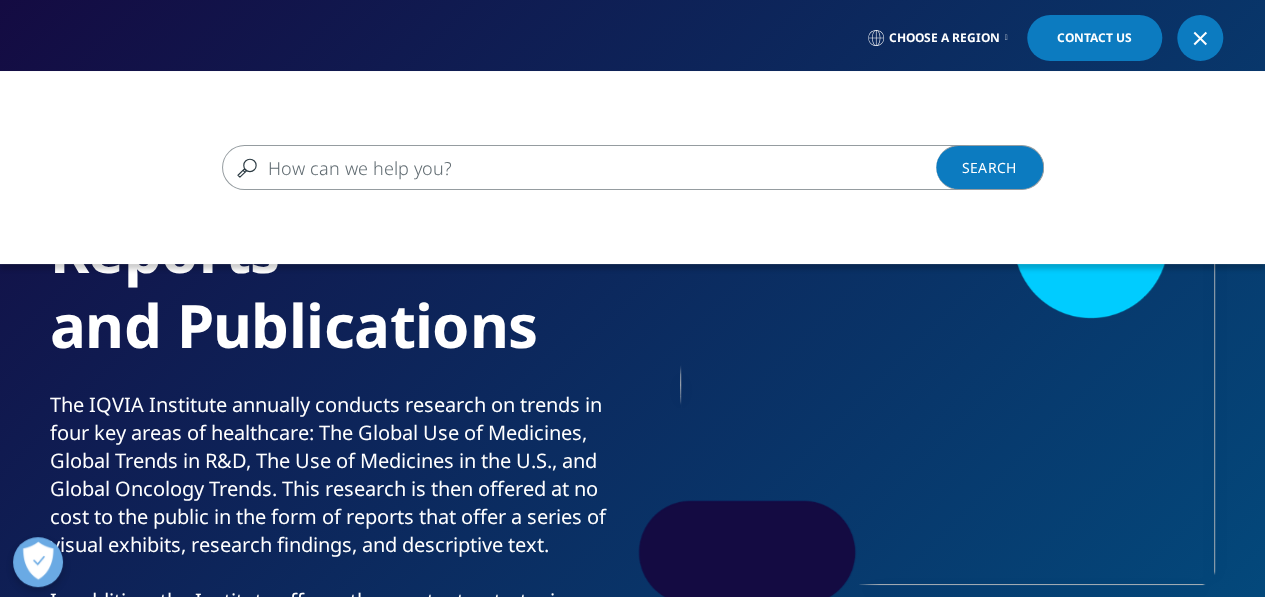 click at bounding box center (604, 167) 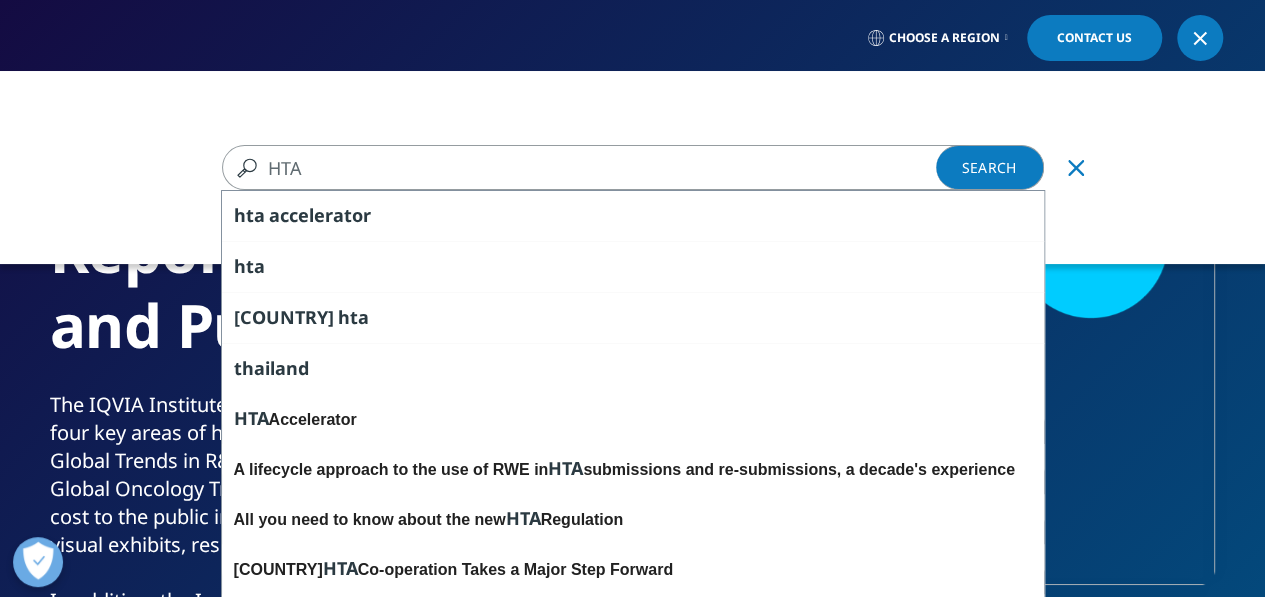 type on "HTA" 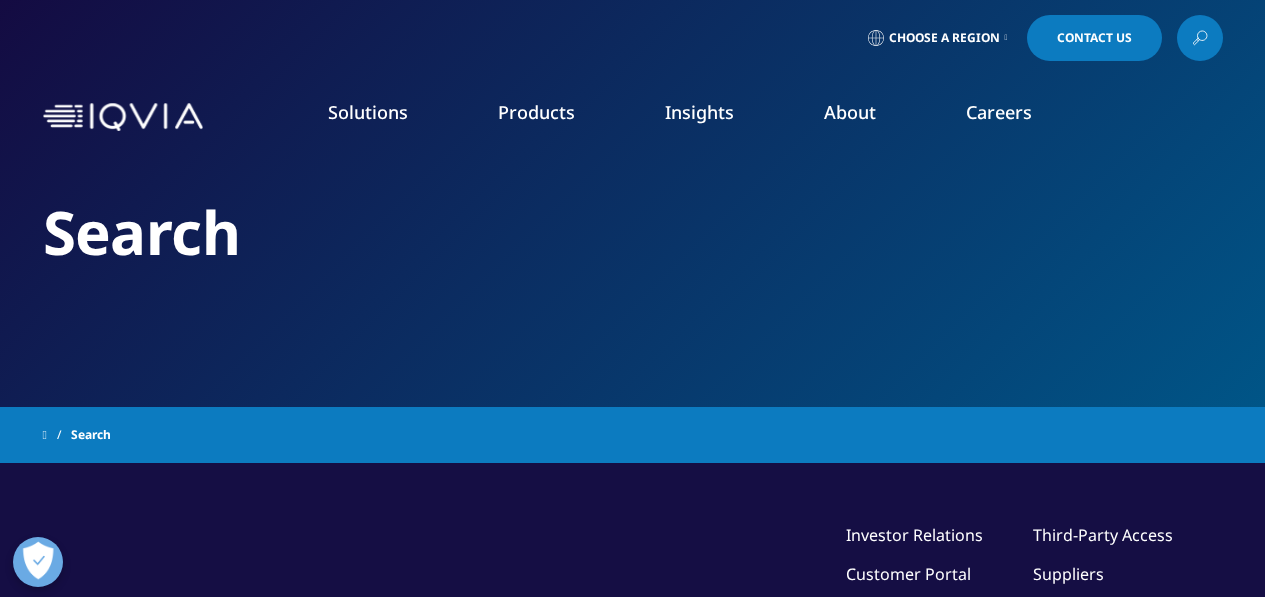 scroll, scrollTop: 0, scrollLeft: 0, axis: both 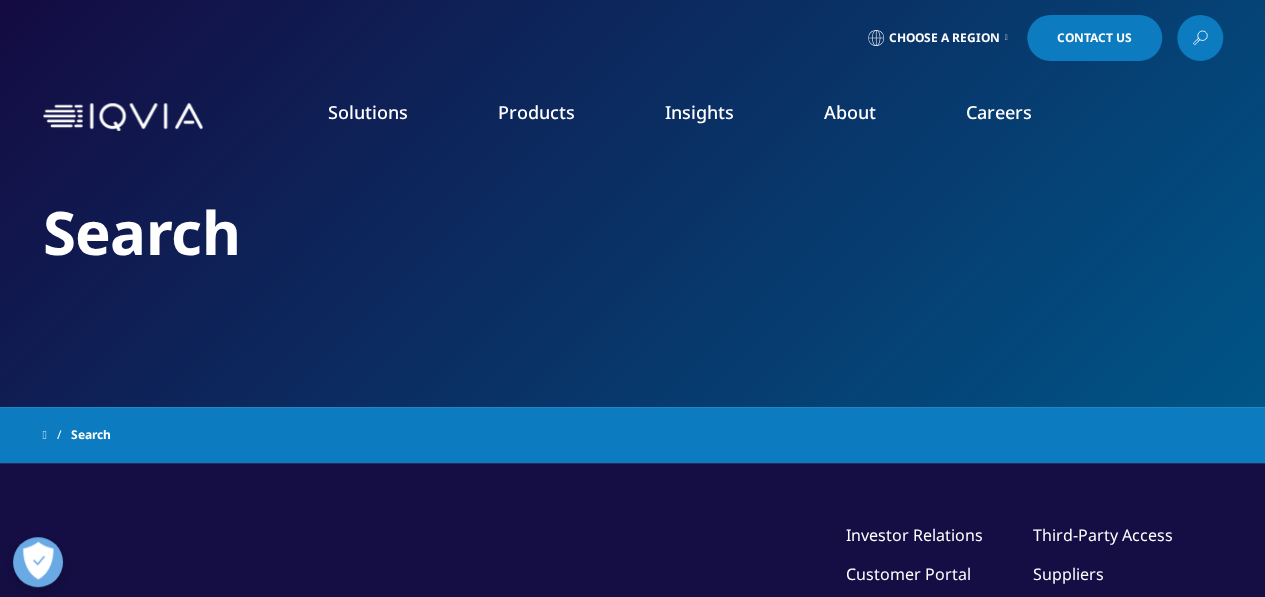 type on "HTA" 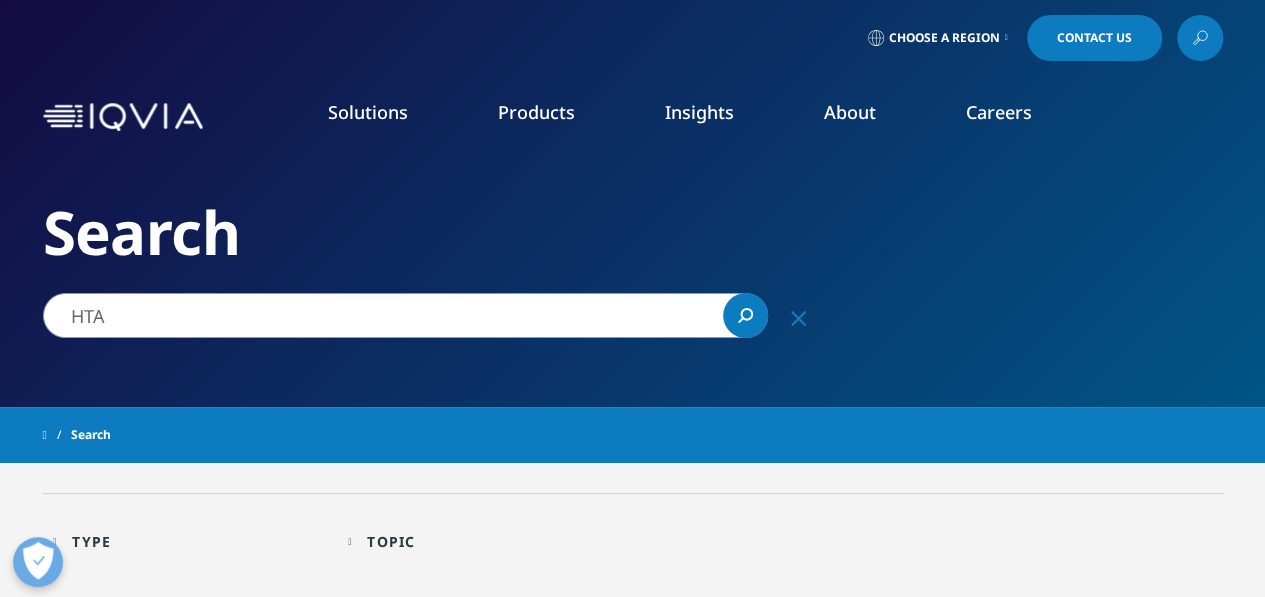 scroll, scrollTop: 522, scrollLeft: 0, axis: vertical 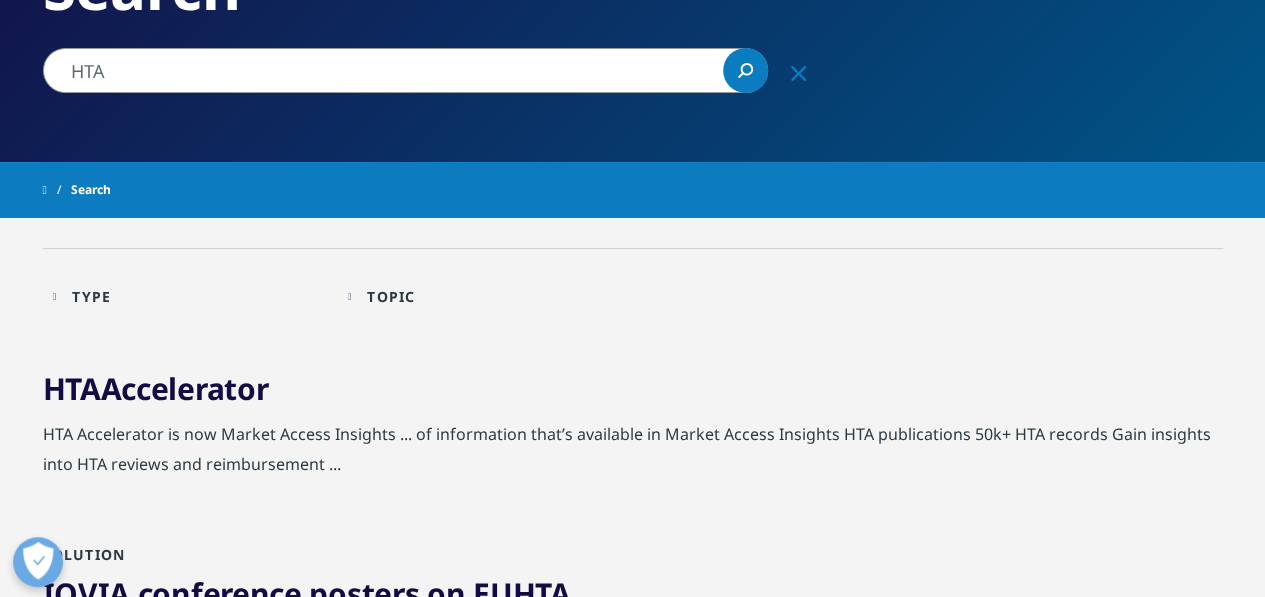 click on "HTA  Accelerator" at bounding box center [156, 388] 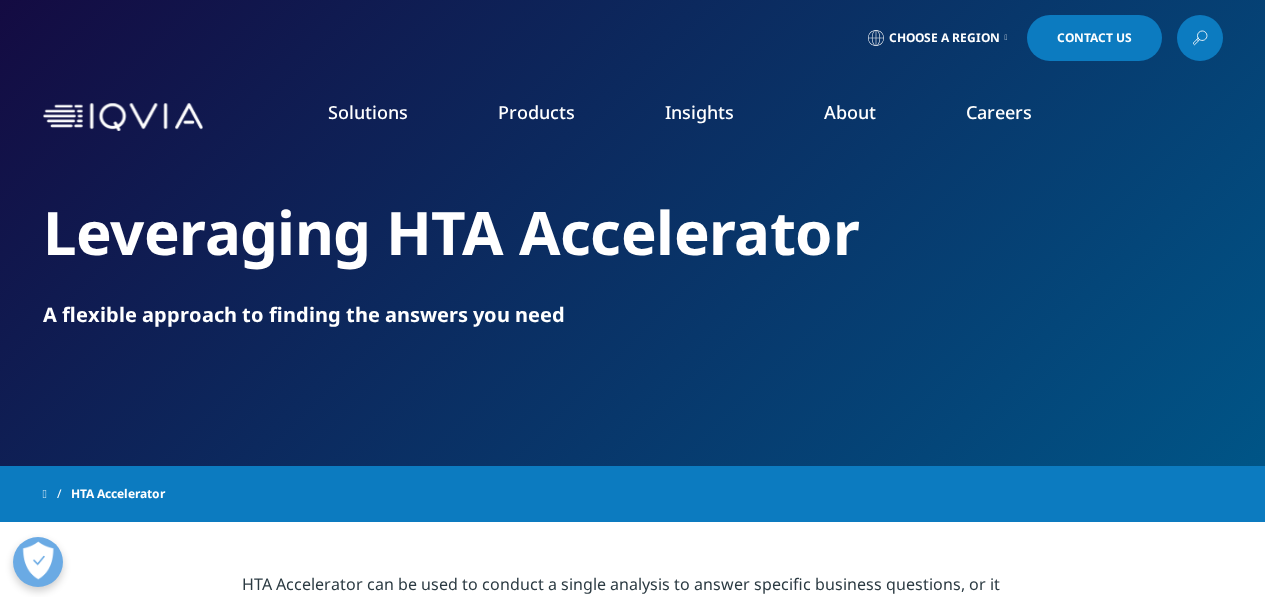 scroll, scrollTop: 0, scrollLeft: 0, axis: both 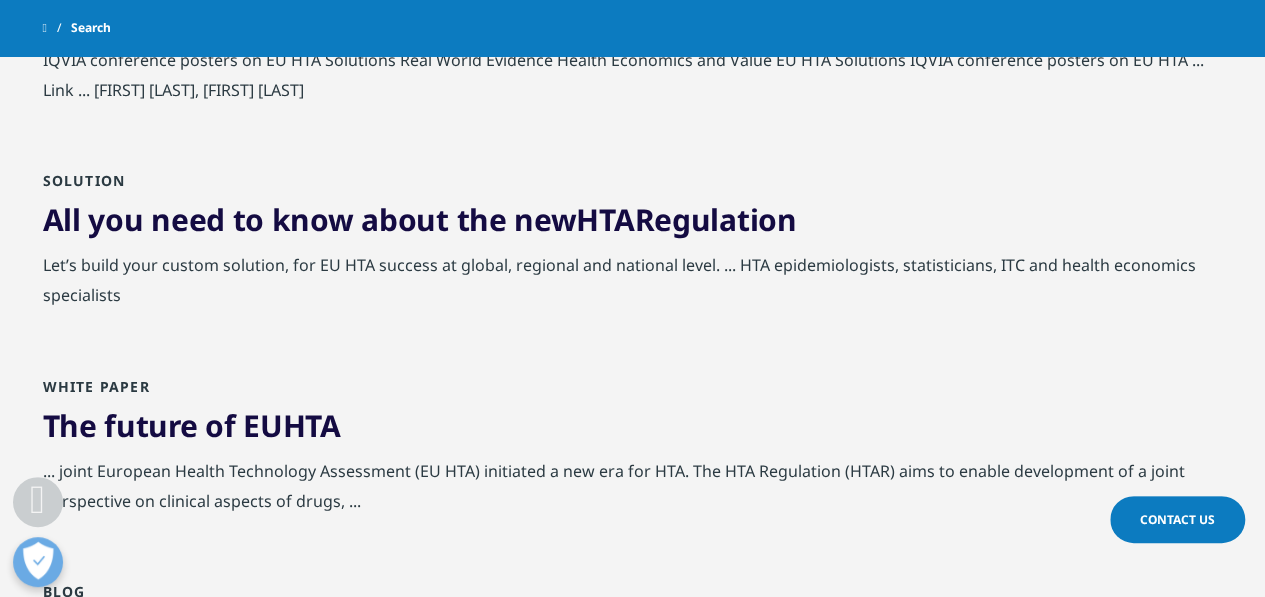 click on "All you need to know about the new  HTA  Regulation" at bounding box center (420, 219) 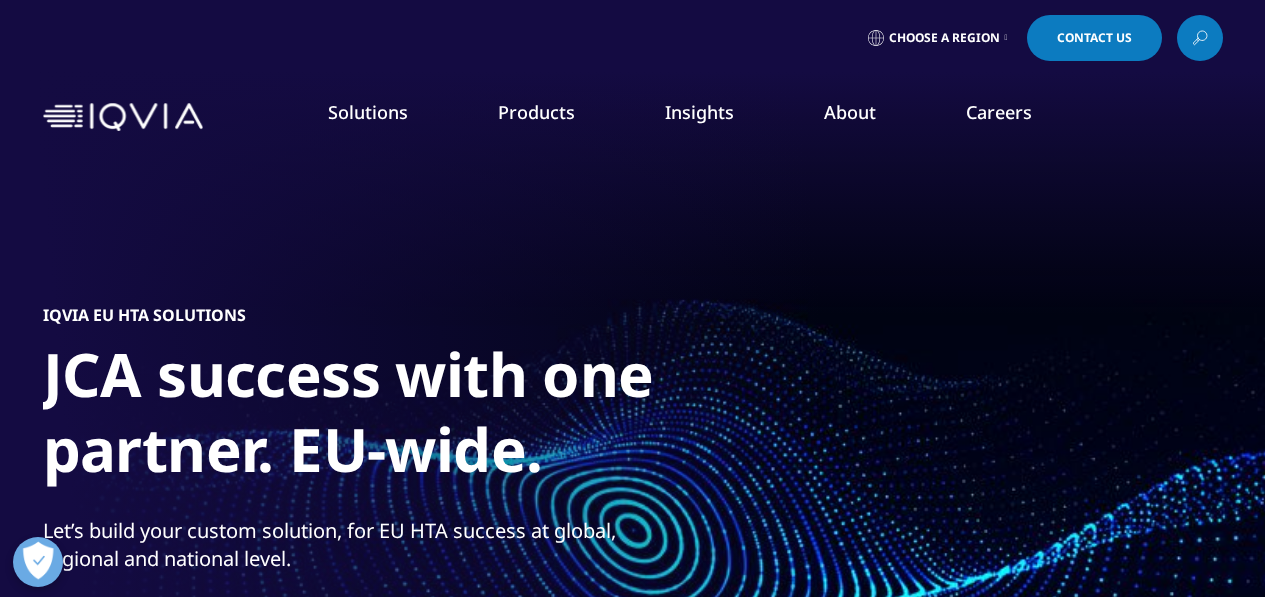 scroll, scrollTop: 0, scrollLeft: 0, axis: both 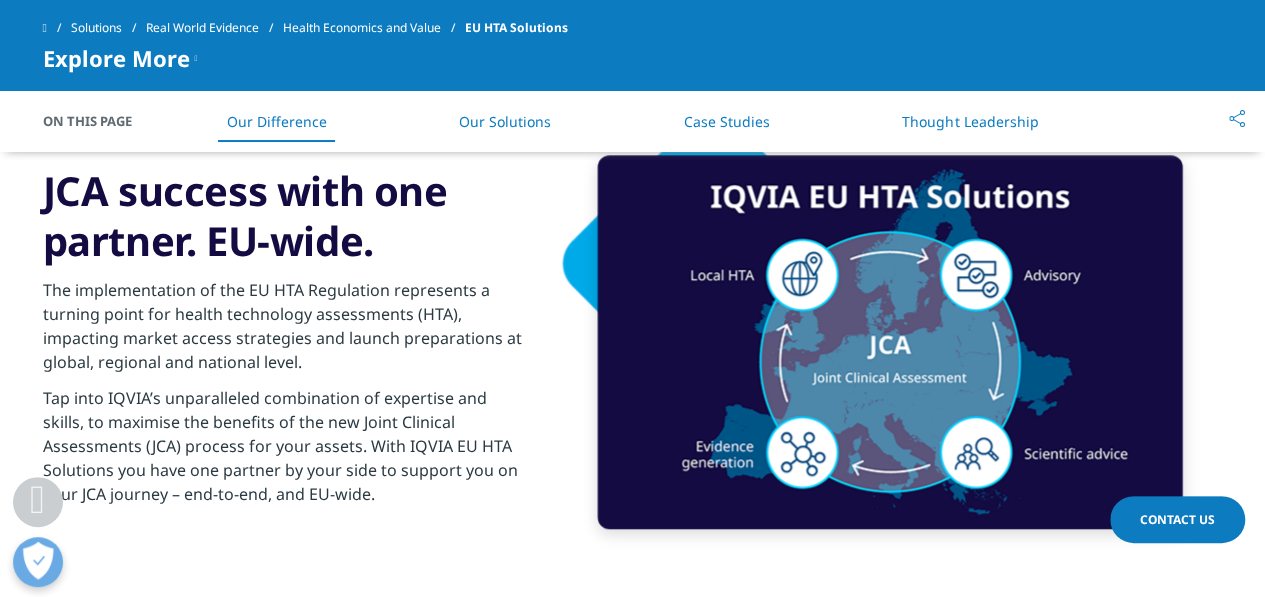 click on "Case Studies" at bounding box center [727, 121] 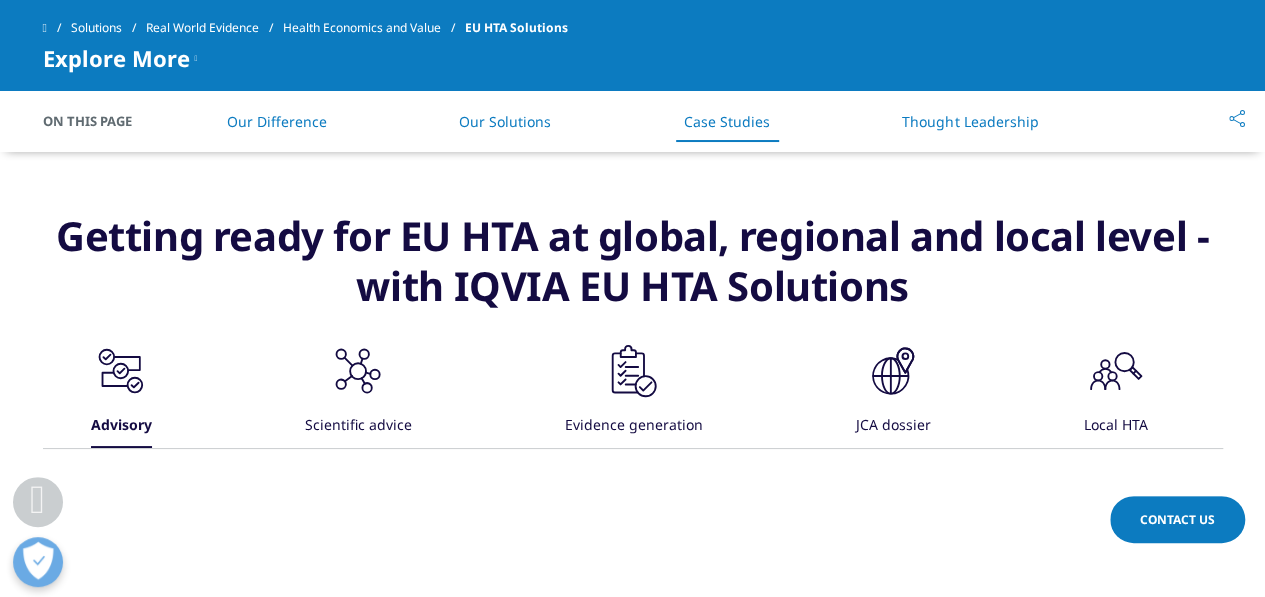 scroll, scrollTop: 3648, scrollLeft: 0, axis: vertical 